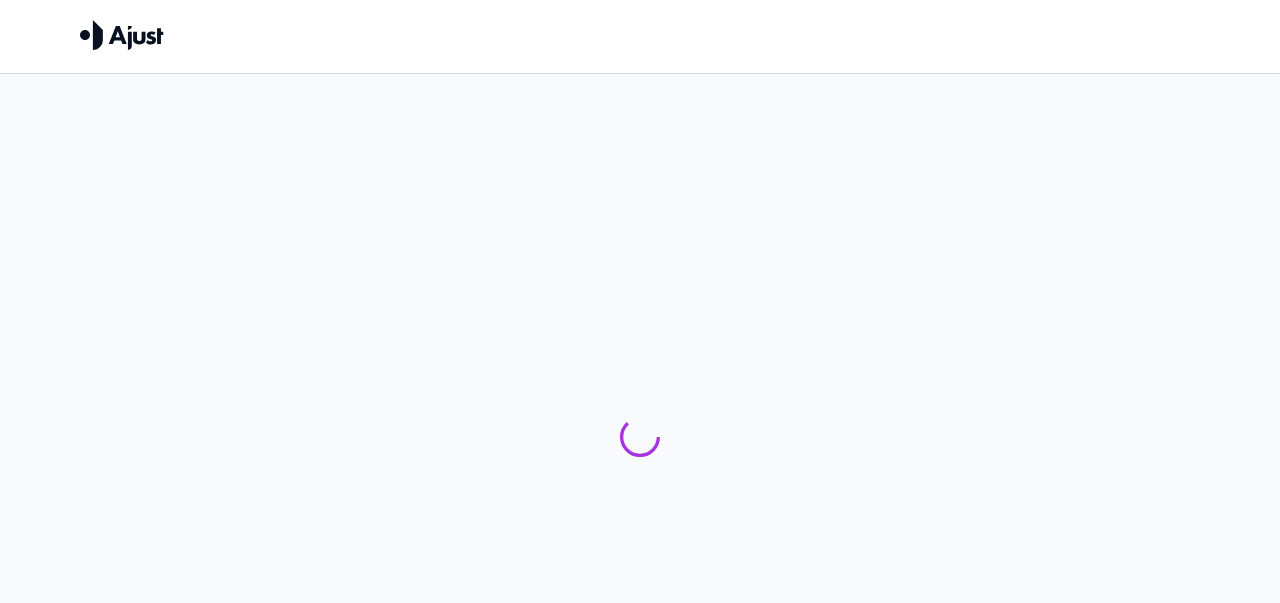 scroll, scrollTop: 0, scrollLeft: 0, axis: both 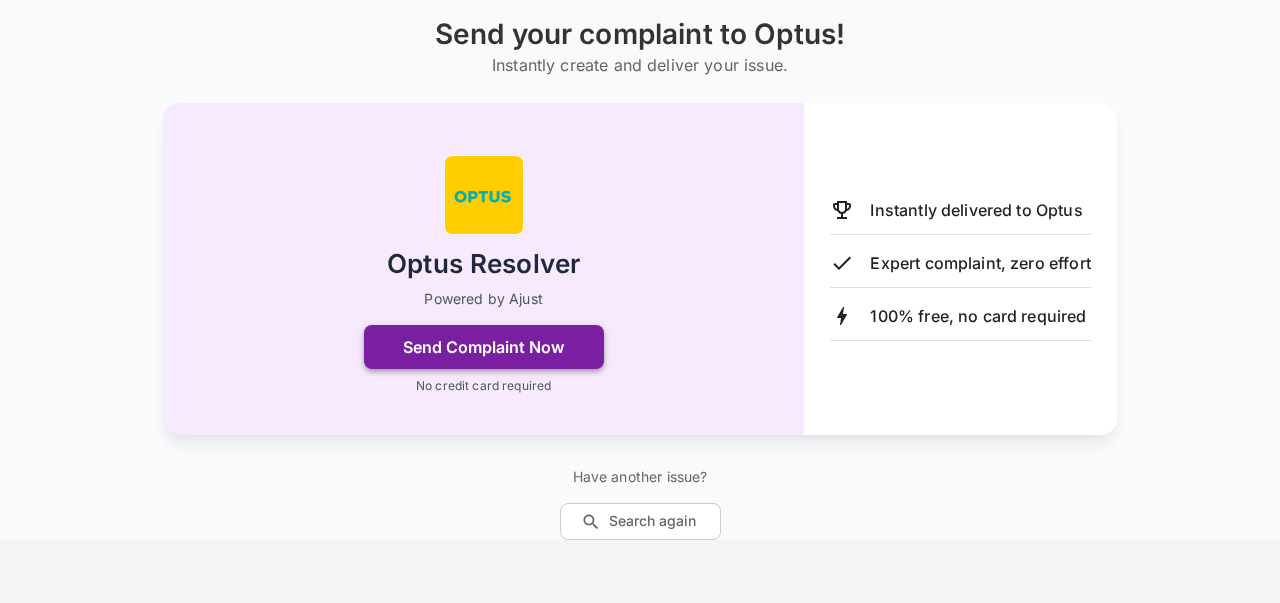 click on "Send Complaint Now" at bounding box center [484, 347] 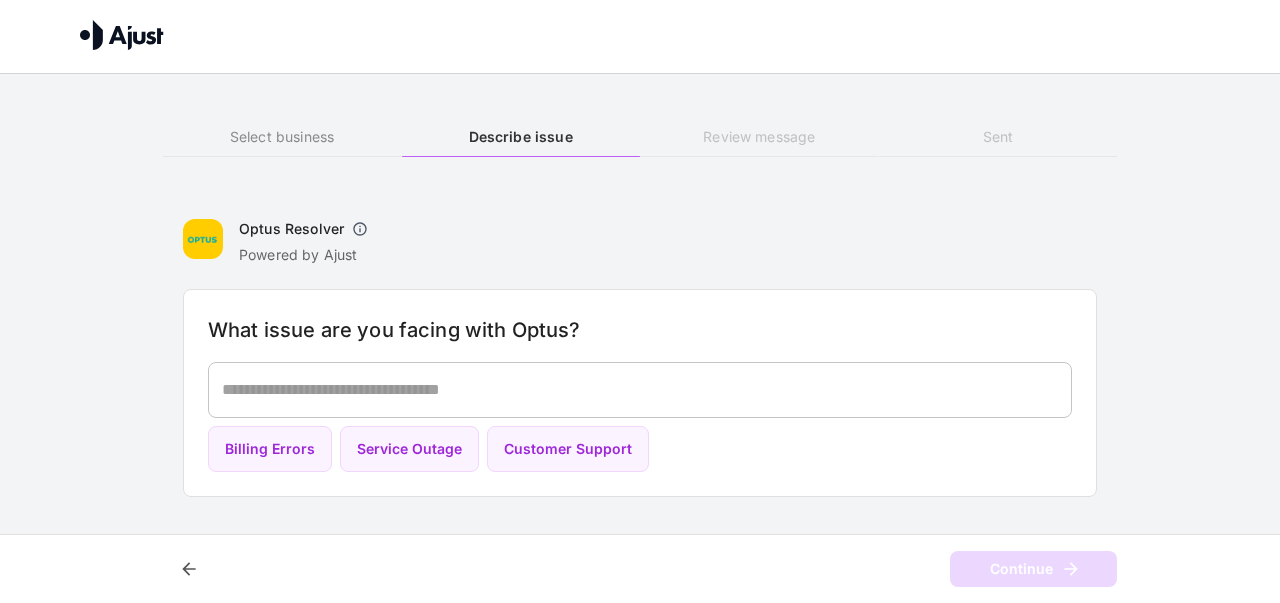 scroll, scrollTop: 0, scrollLeft: 0, axis: both 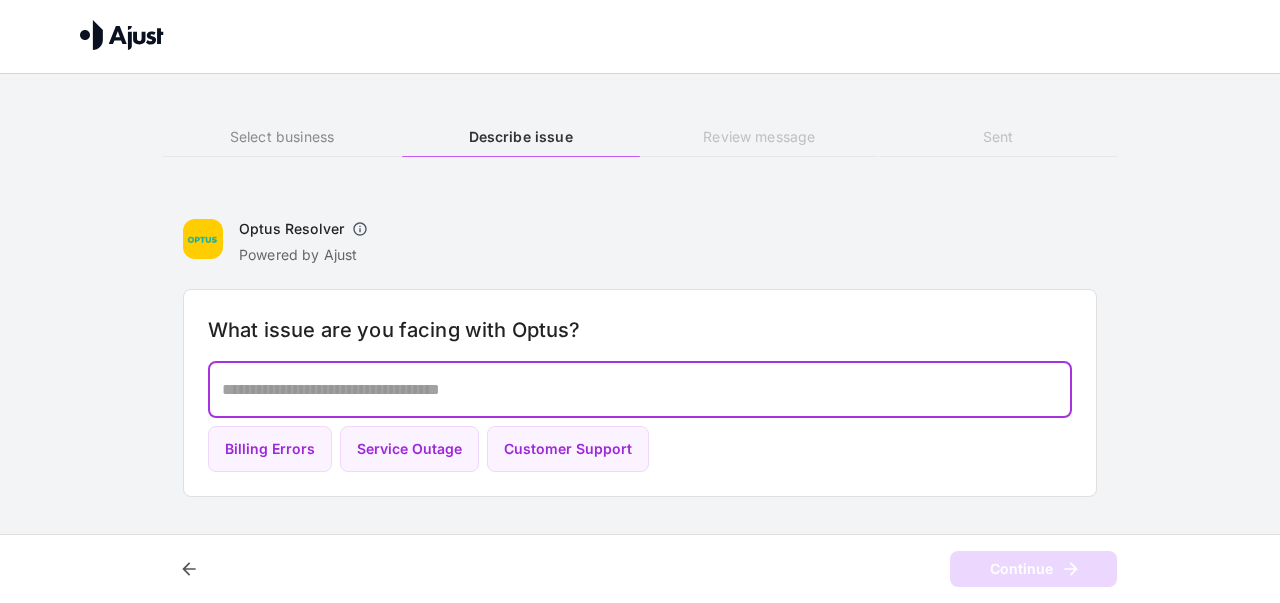 drag, startPoint x: 224, startPoint y: 382, endPoint x: 232, endPoint y: 394, distance: 14.422205 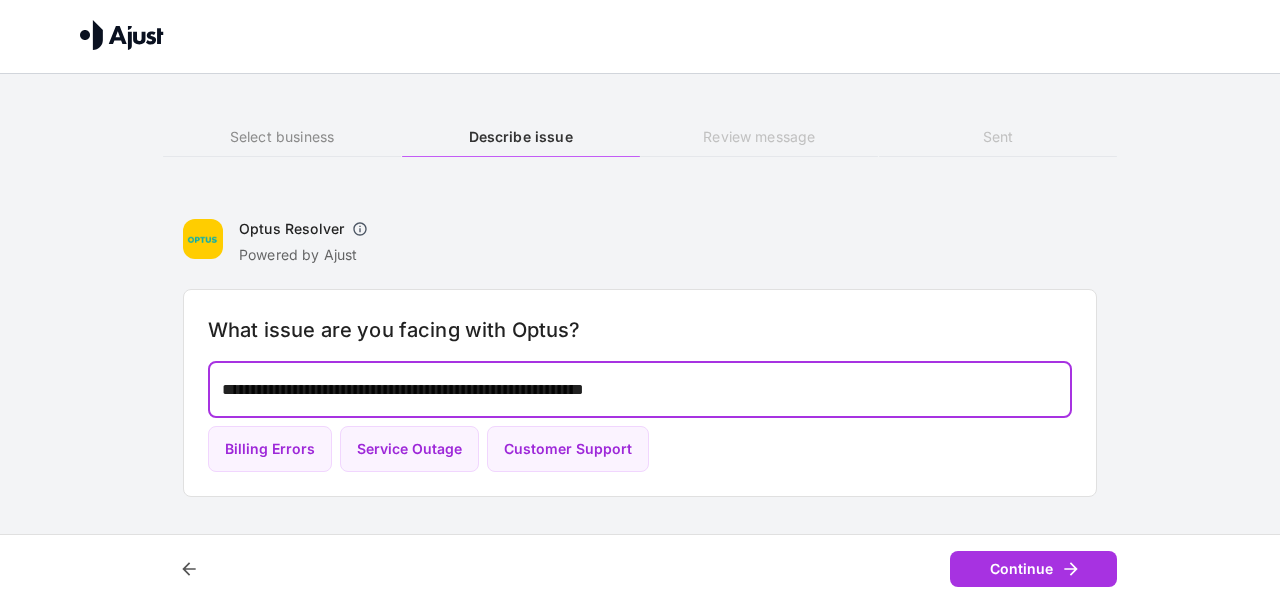 drag, startPoint x: 636, startPoint y: 389, endPoint x: 631, endPoint y: 522, distance: 133.09395 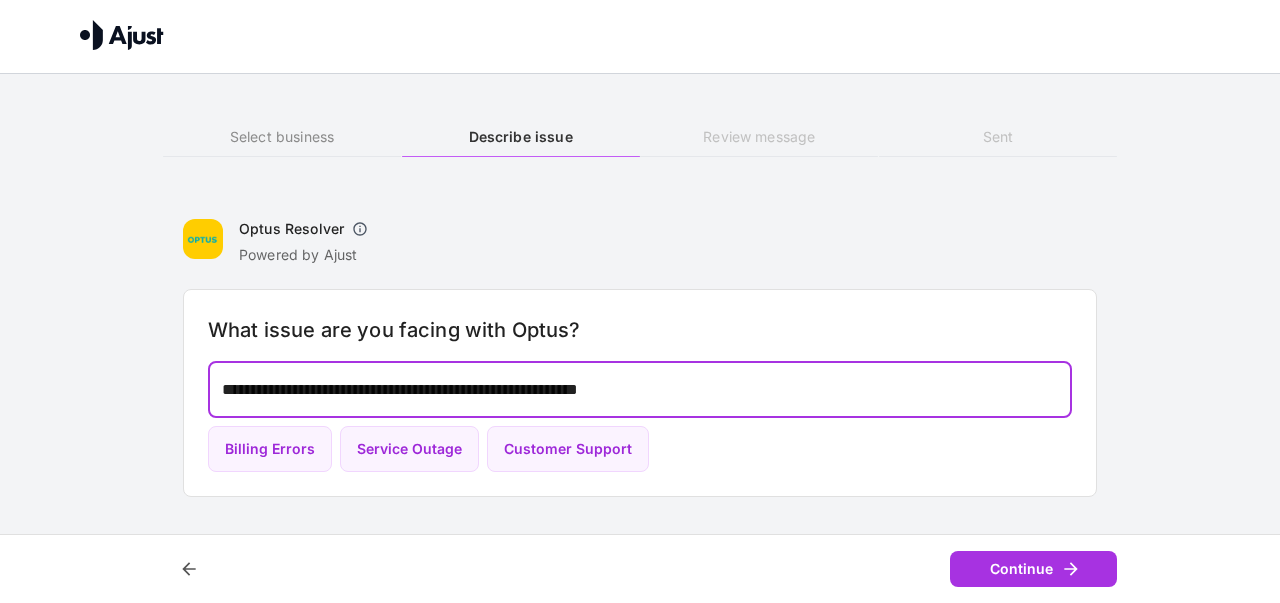drag, startPoint x: 744, startPoint y: 387, endPoint x: 764, endPoint y: 398, distance: 22.825424 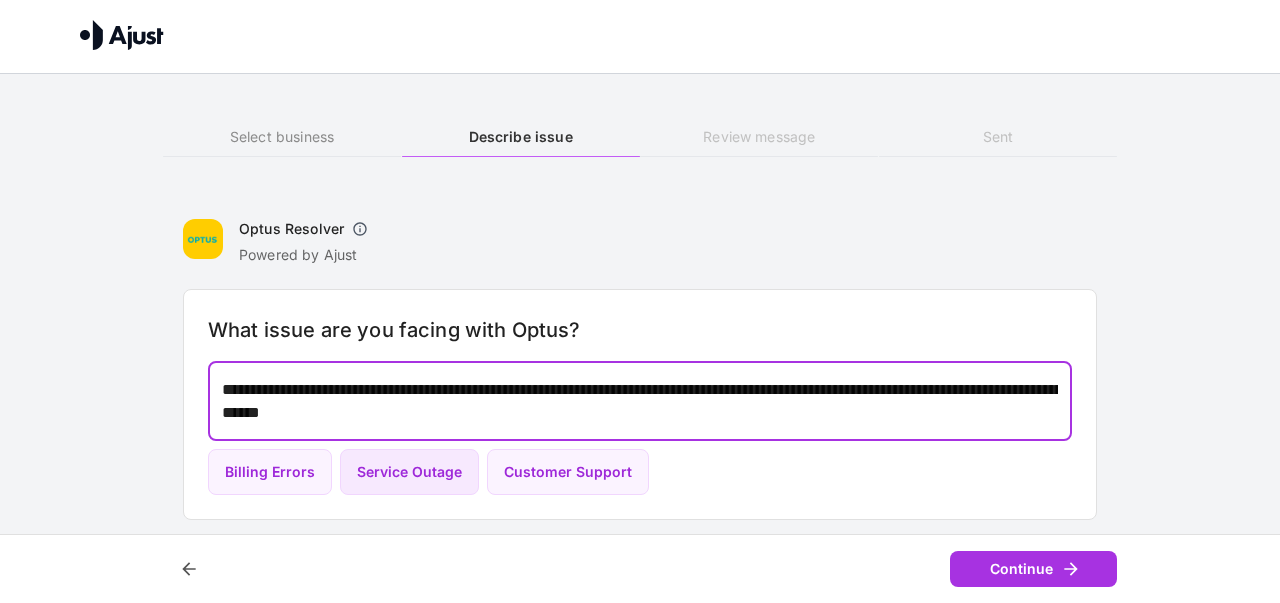 drag, startPoint x: 345, startPoint y: 417, endPoint x: 351, endPoint y: 459, distance: 42.426407 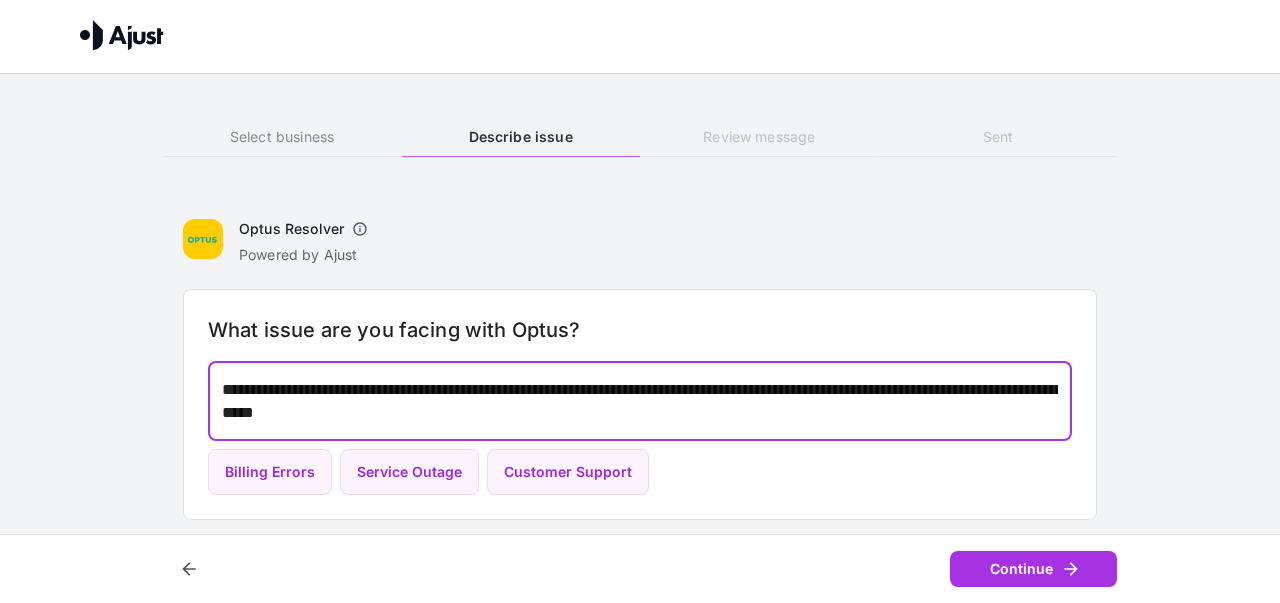 click on "**********" at bounding box center (640, 401) 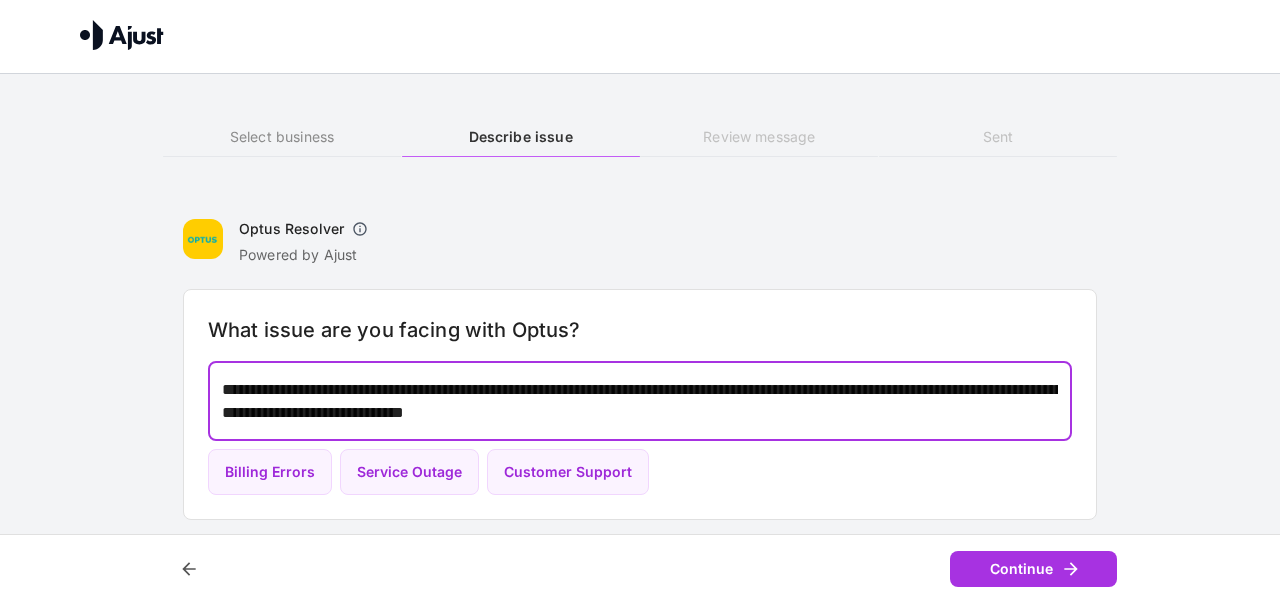 click on "**********" at bounding box center [640, 401] 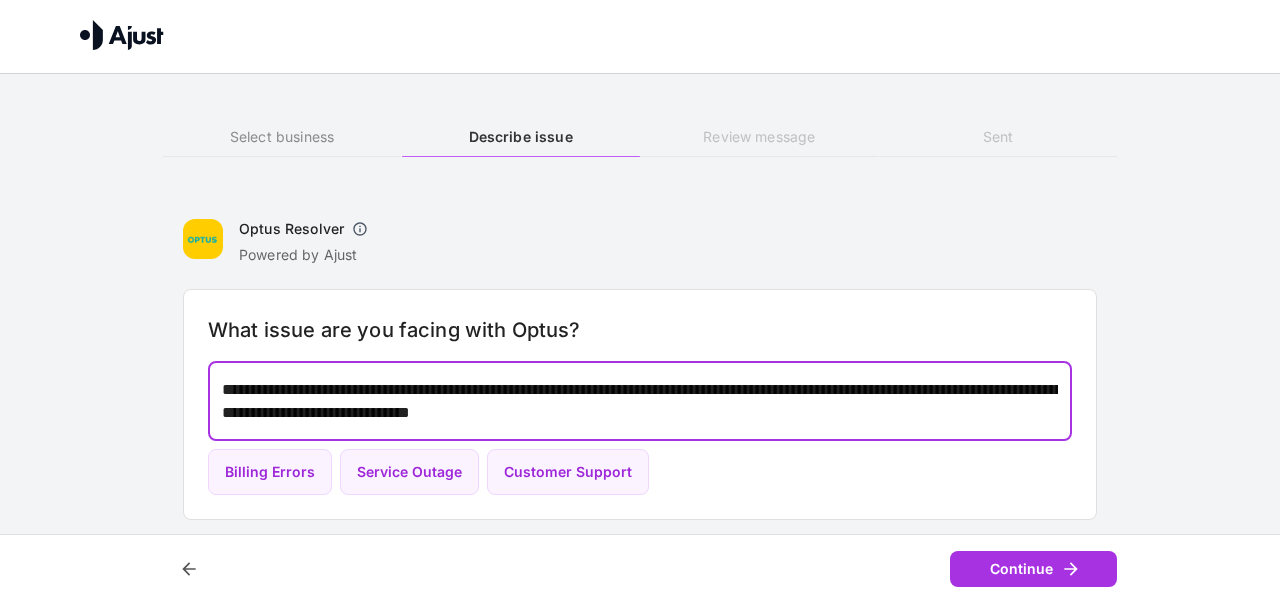 drag, startPoint x: 797, startPoint y: 412, endPoint x: 1003, endPoint y: 508, distance: 227.27077 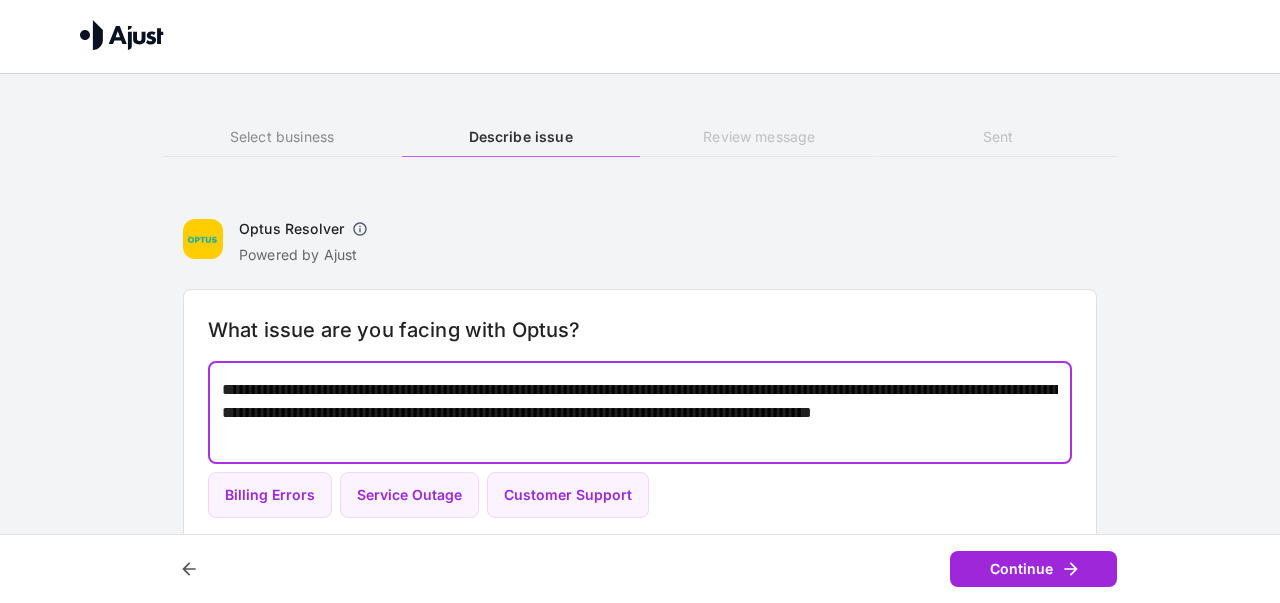 type on "**********" 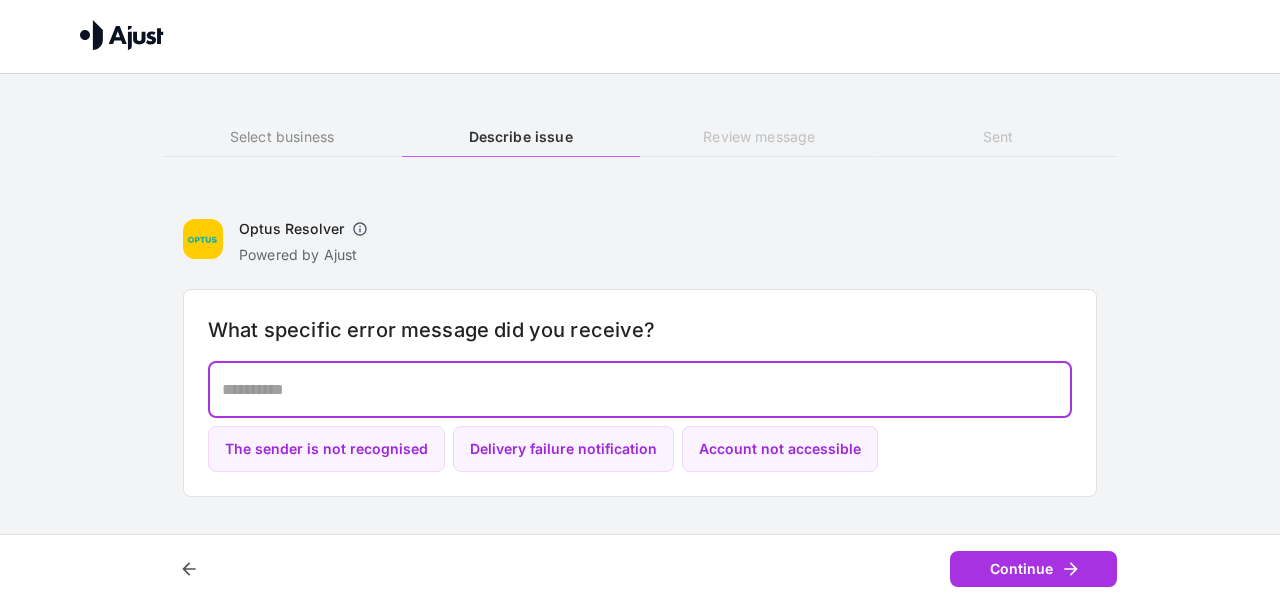drag, startPoint x: 326, startPoint y: 390, endPoint x: 336, endPoint y: 366, distance: 26 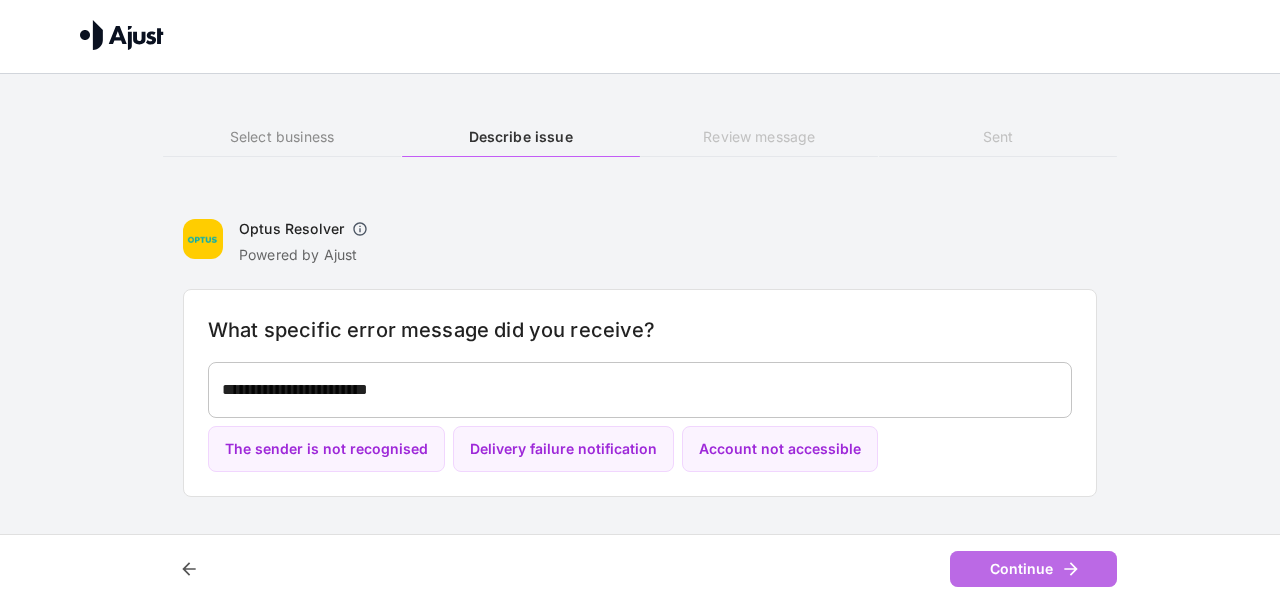 click on "Continue" at bounding box center (1033, 569) 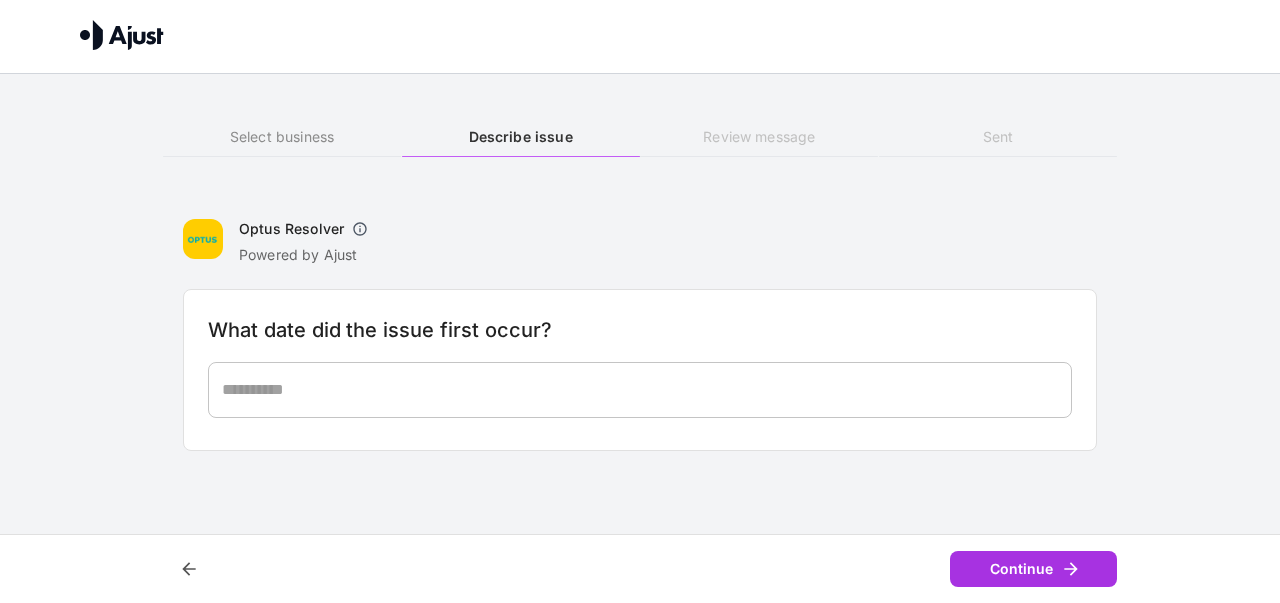 click at bounding box center [640, 389] 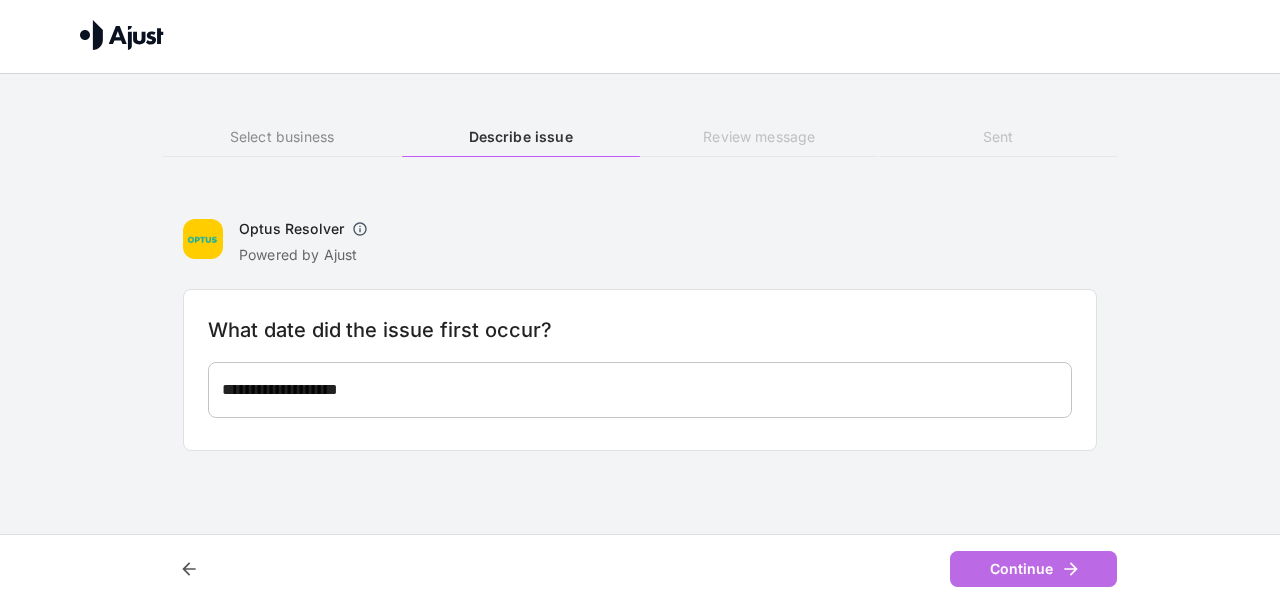click on "Continue" at bounding box center (1033, 569) 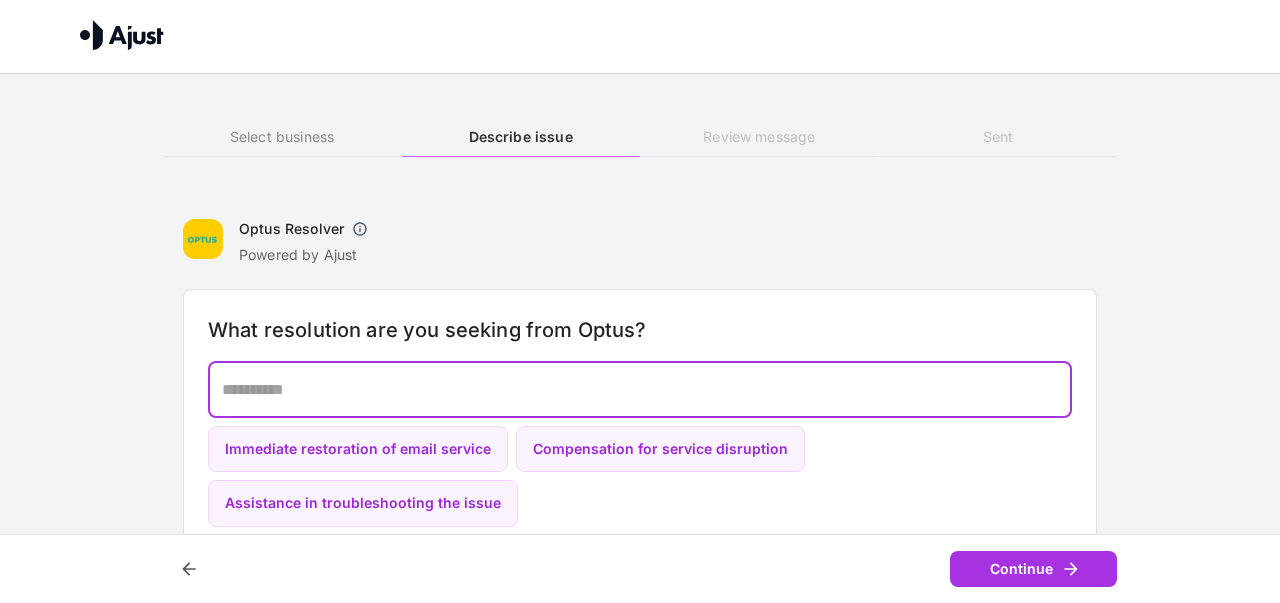 click at bounding box center (640, 389) 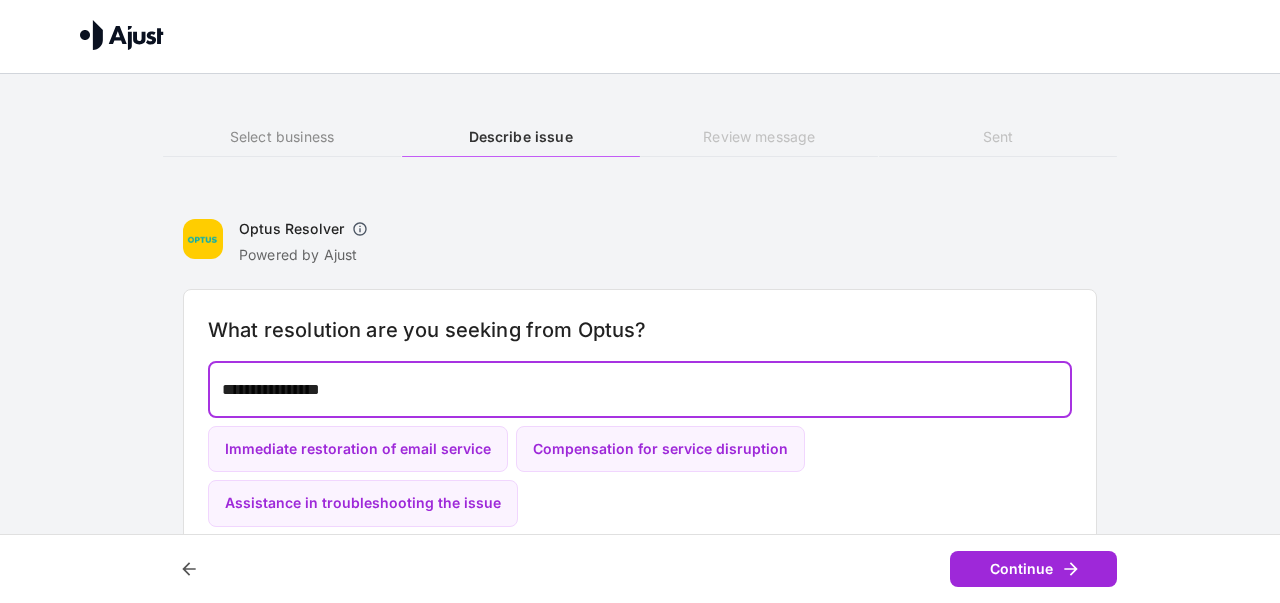 type on "**********" 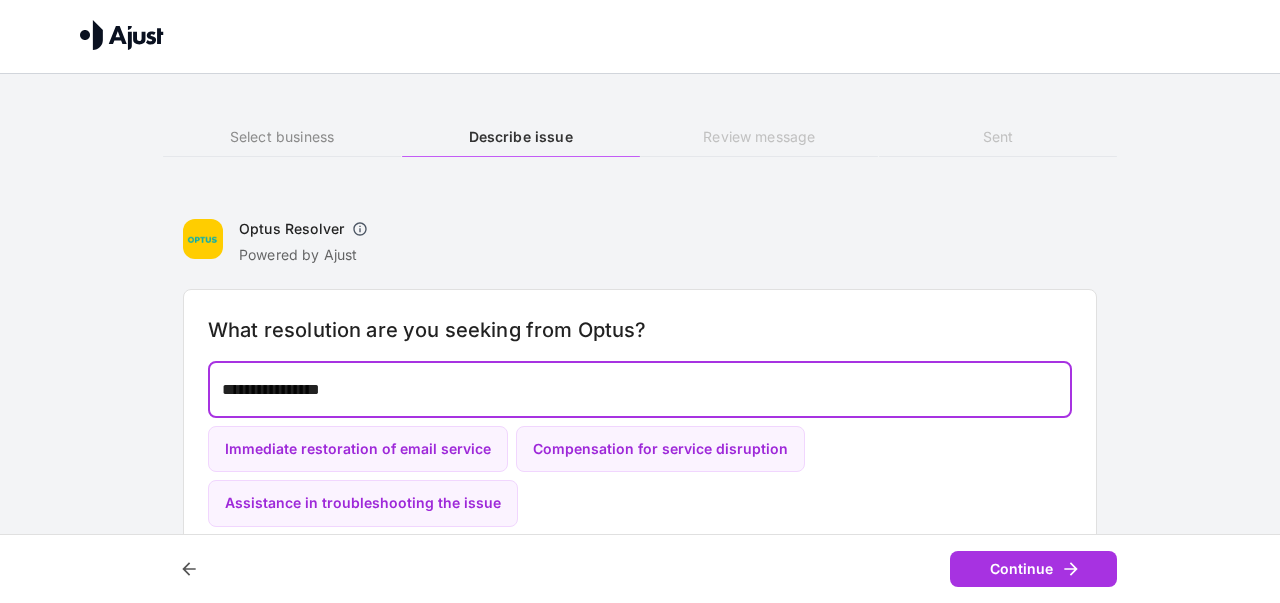 click on "Continue" at bounding box center (1033, 569) 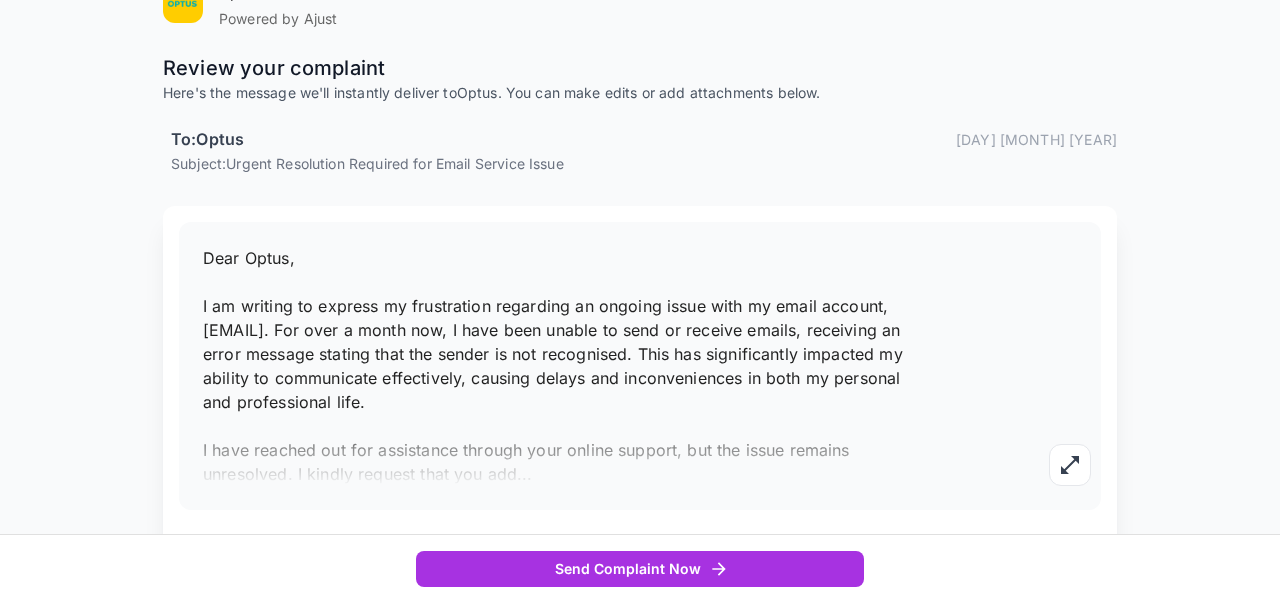 scroll, scrollTop: 226, scrollLeft: 0, axis: vertical 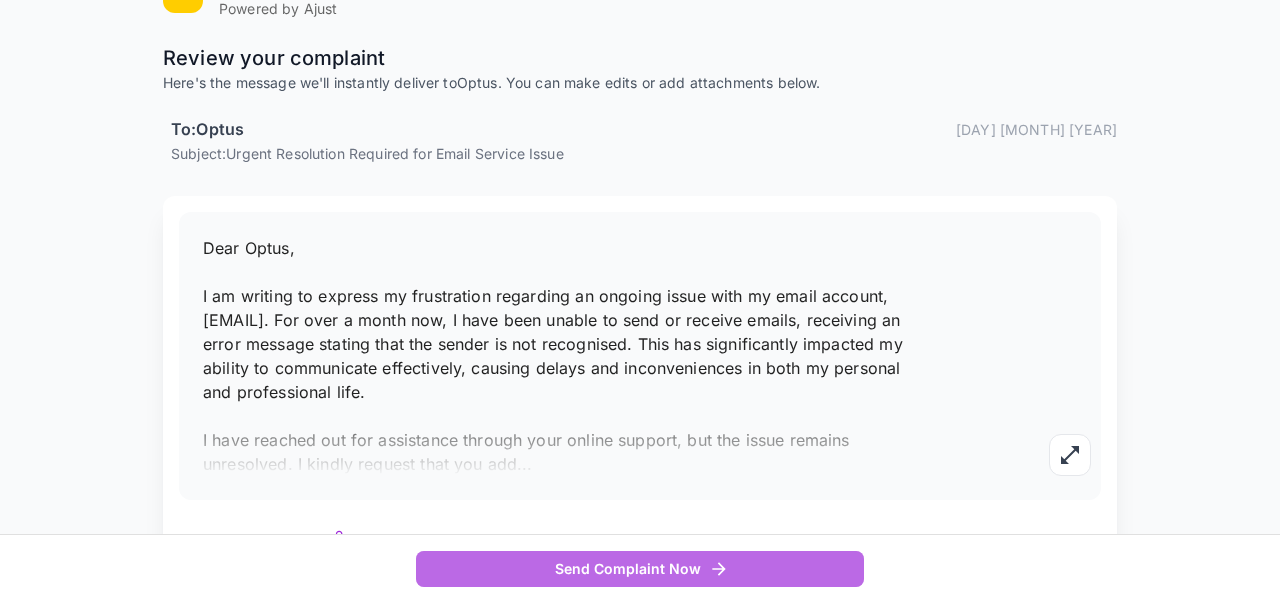 click on "Send Complaint Now" at bounding box center [640, 569] 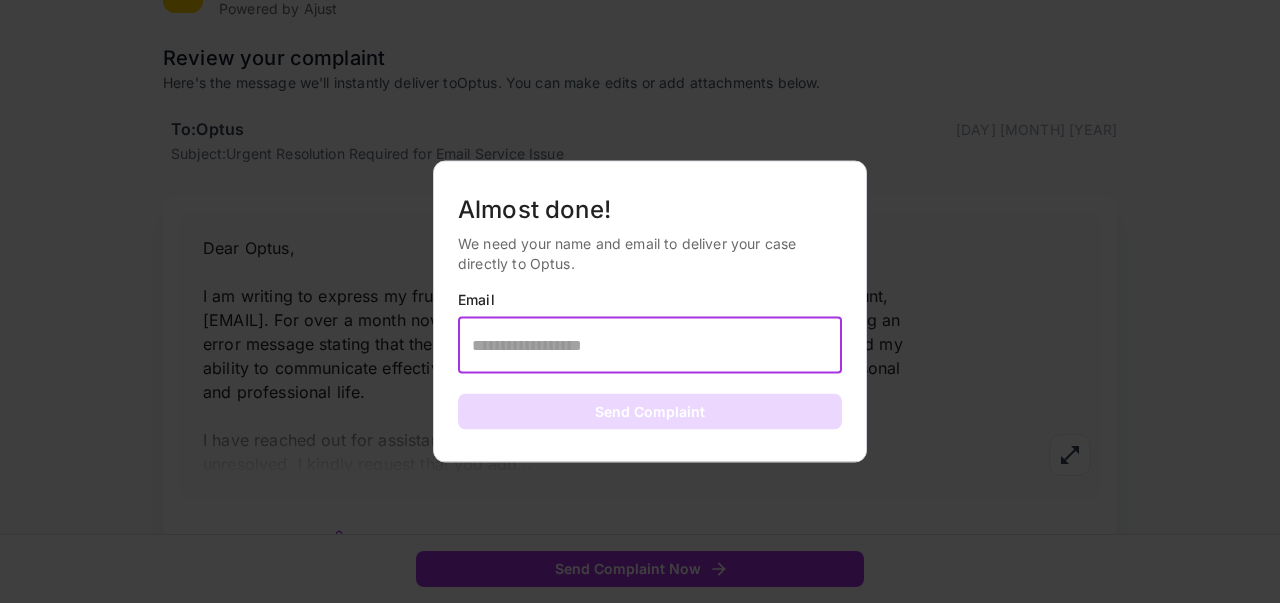 click at bounding box center [650, 345] 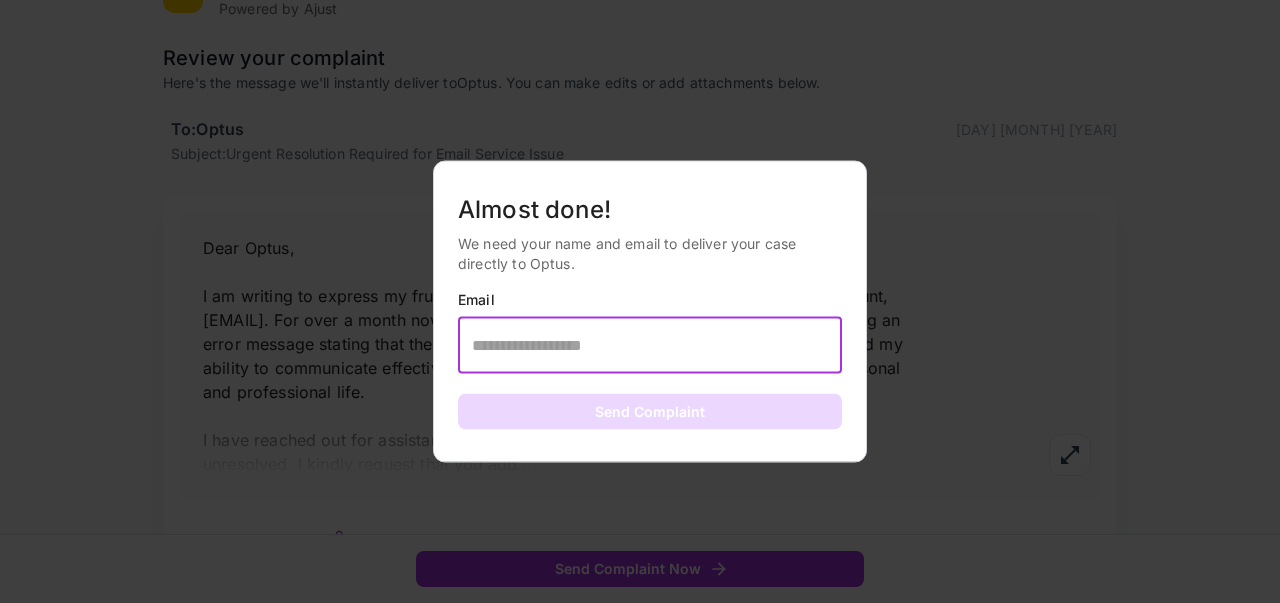 type on "**********" 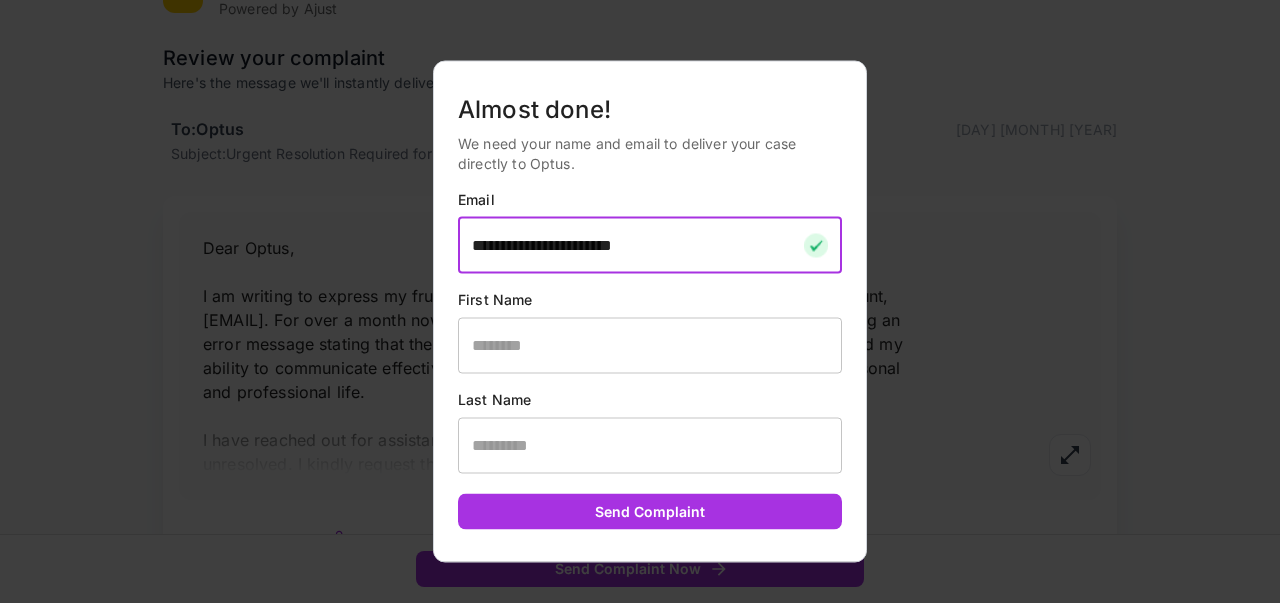 click at bounding box center (650, 345) 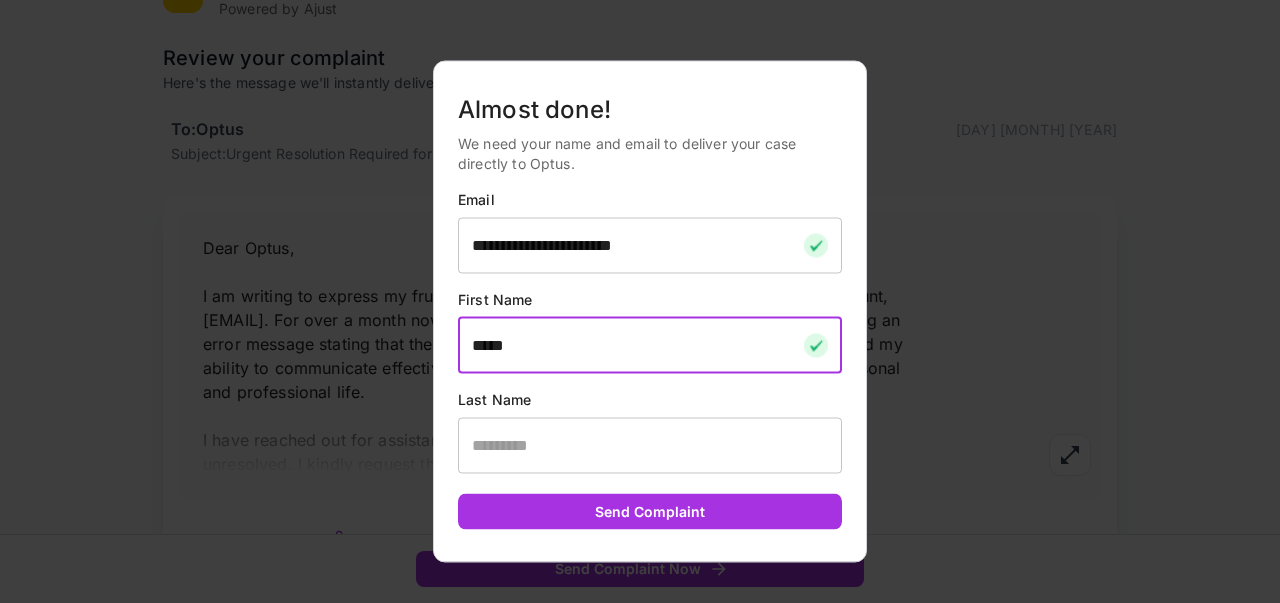 type on "*****" 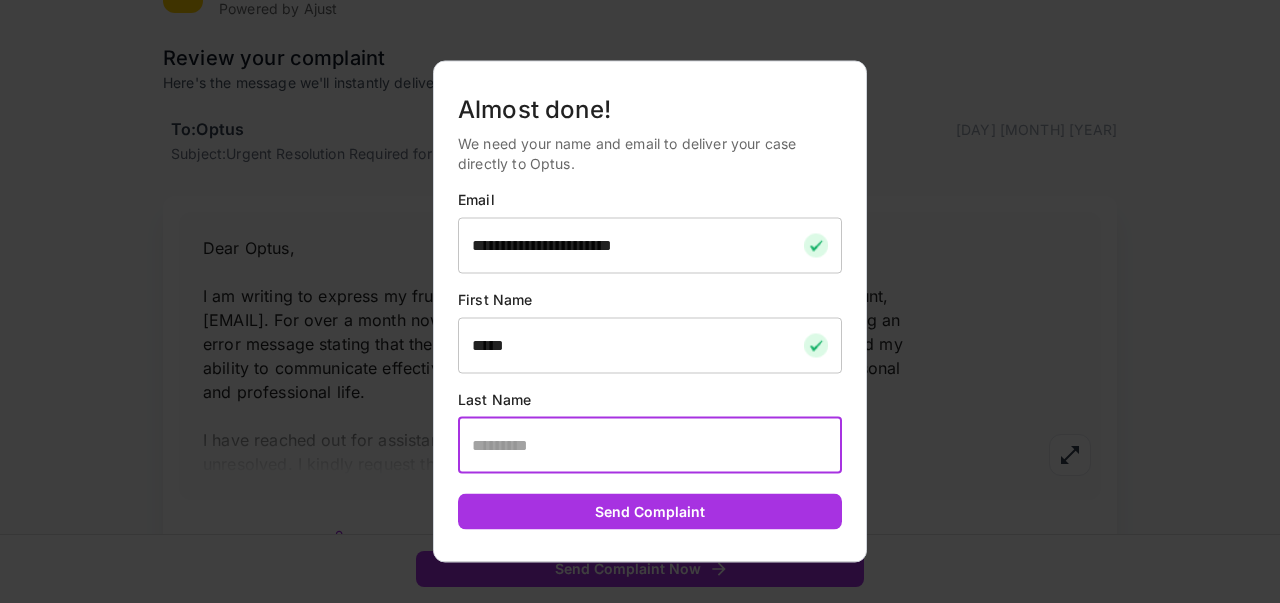 click at bounding box center [650, 445] 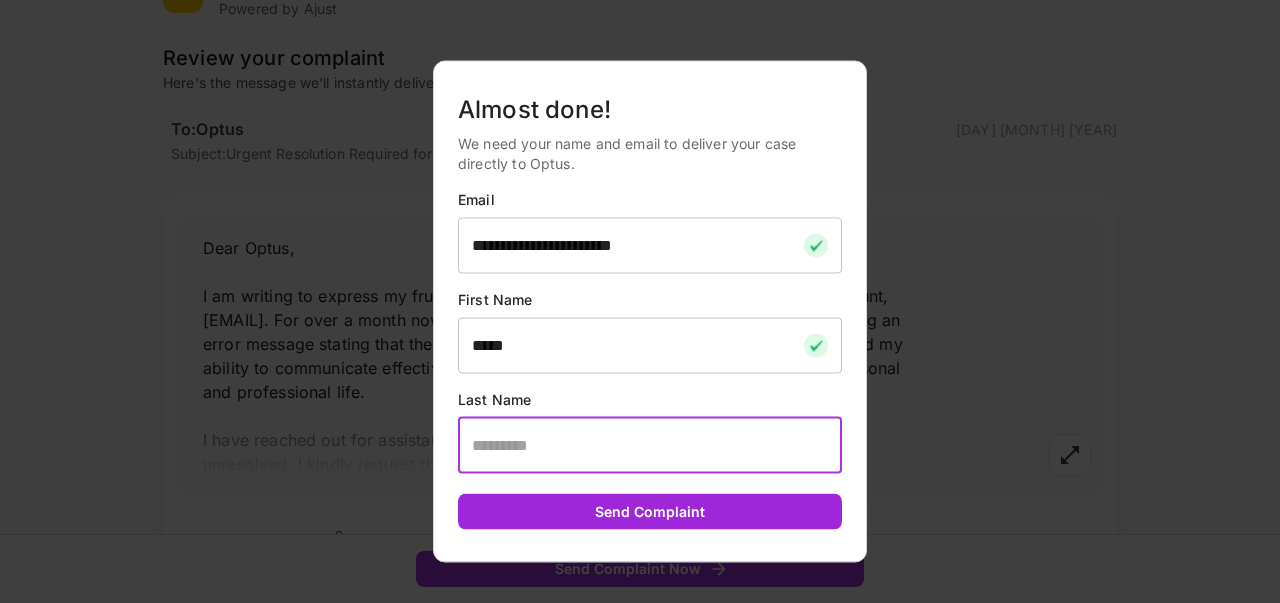 type on "*****" 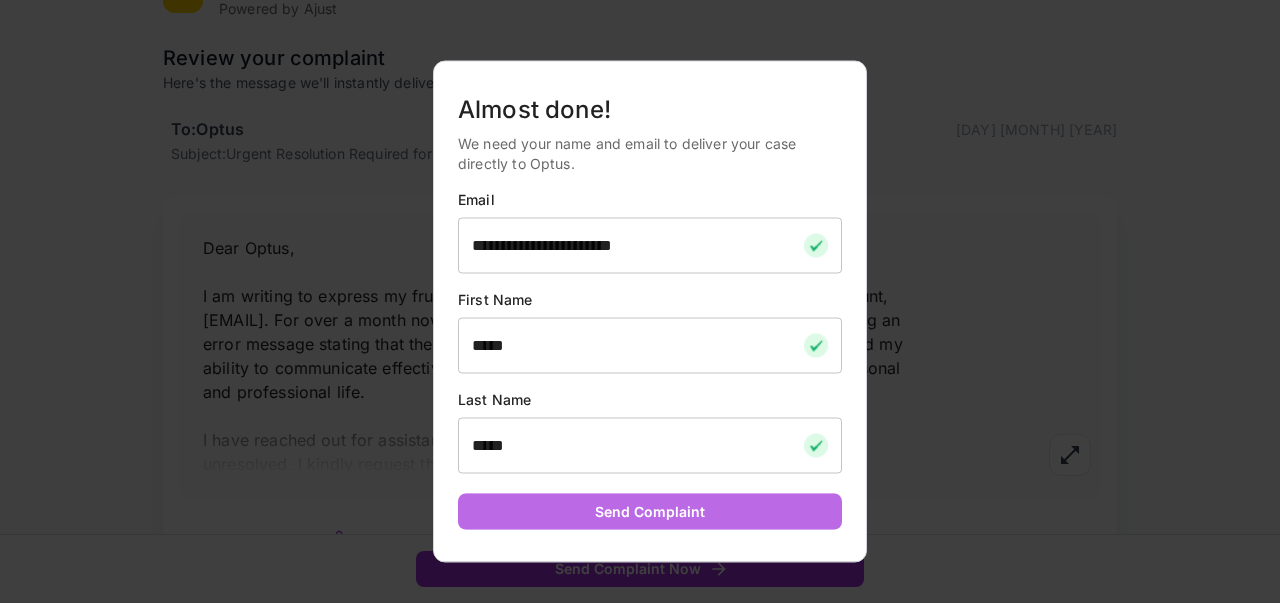 click on "Send Complaint" at bounding box center (650, 511) 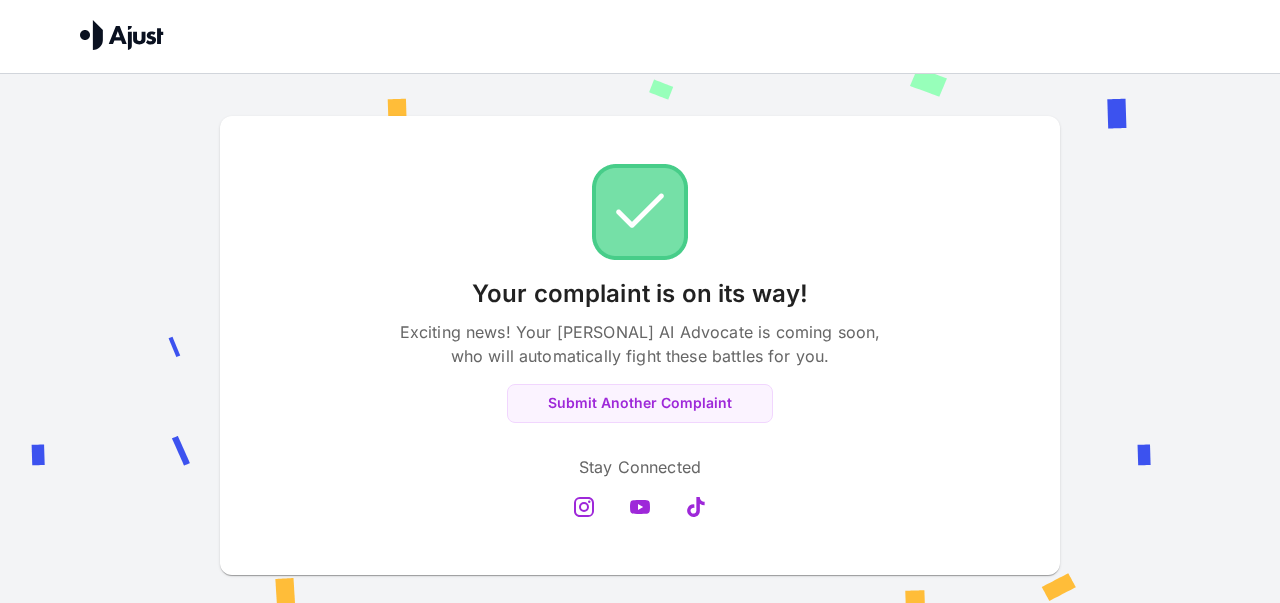 scroll, scrollTop: 13, scrollLeft: 0, axis: vertical 